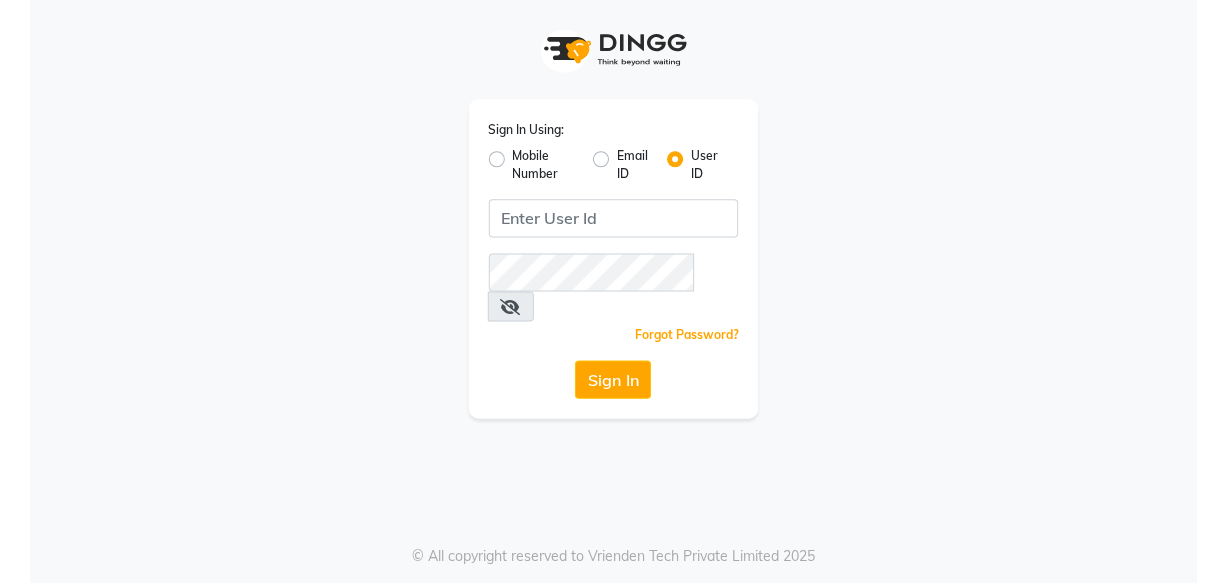 scroll, scrollTop: 0, scrollLeft: 0, axis: both 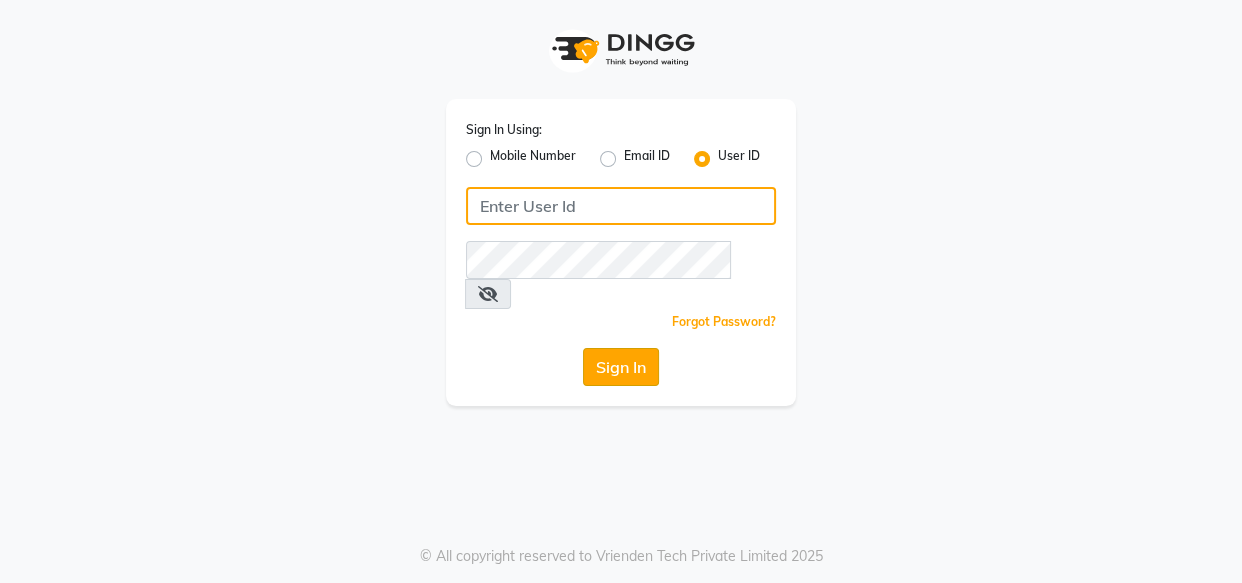 type on "[NICKNAME]'s" 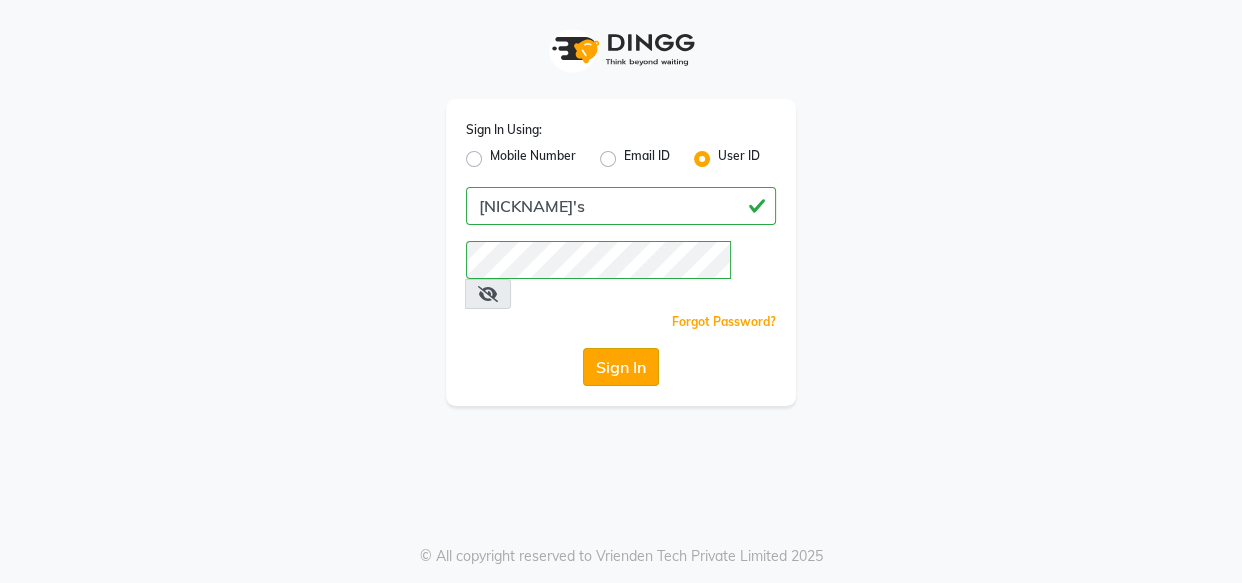 click on "Sign In" 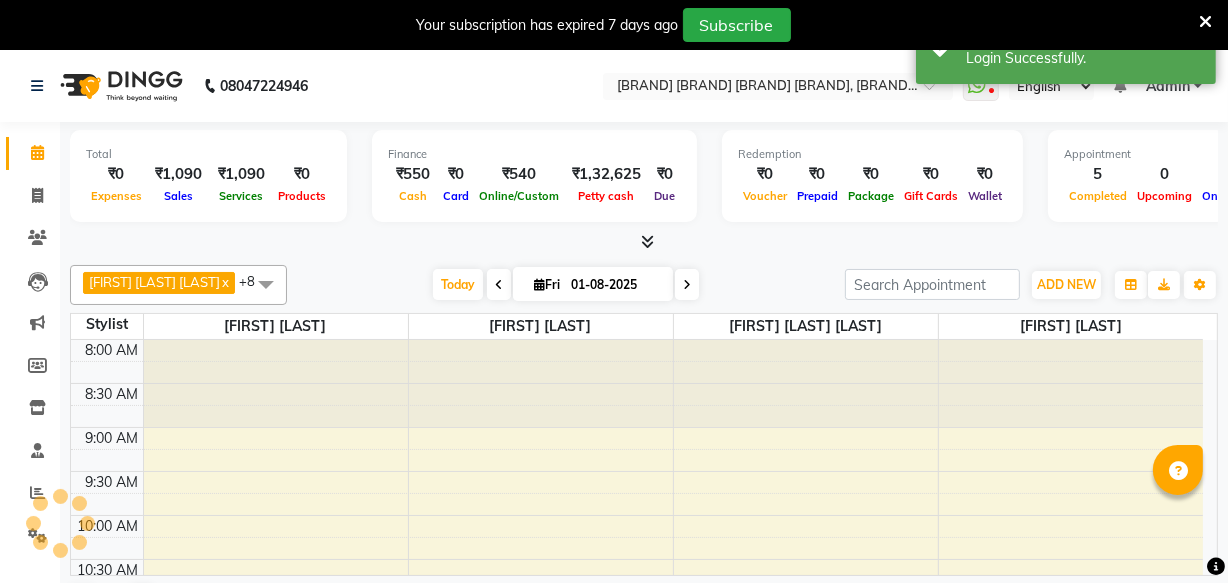 scroll, scrollTop: 0, scrollLeft: 0, axis: both 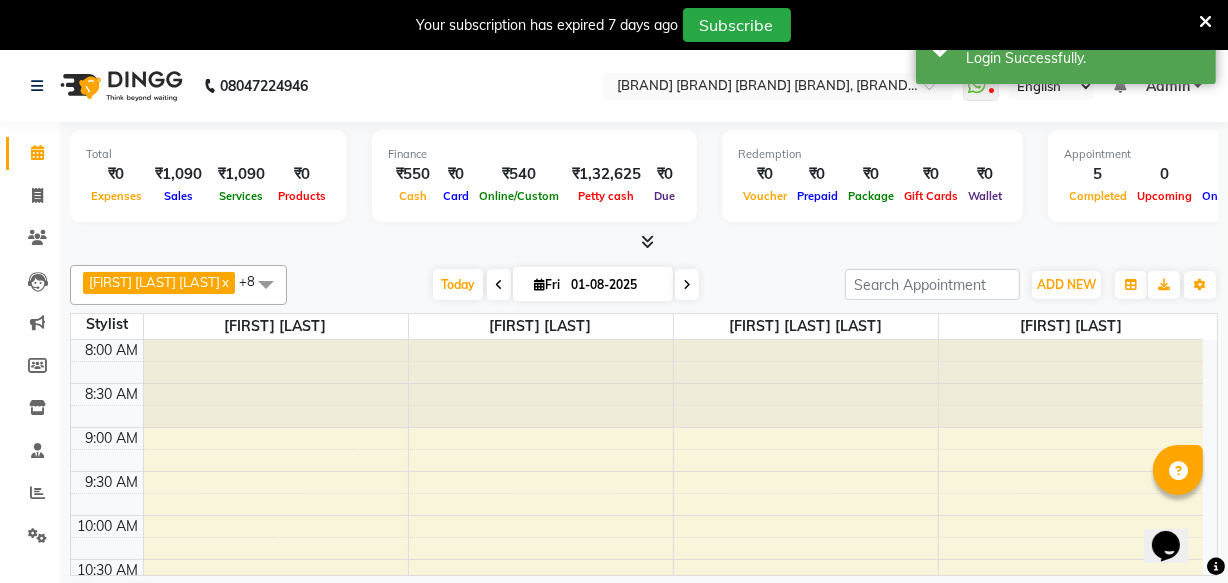 click at bounding box center (1205, 22) 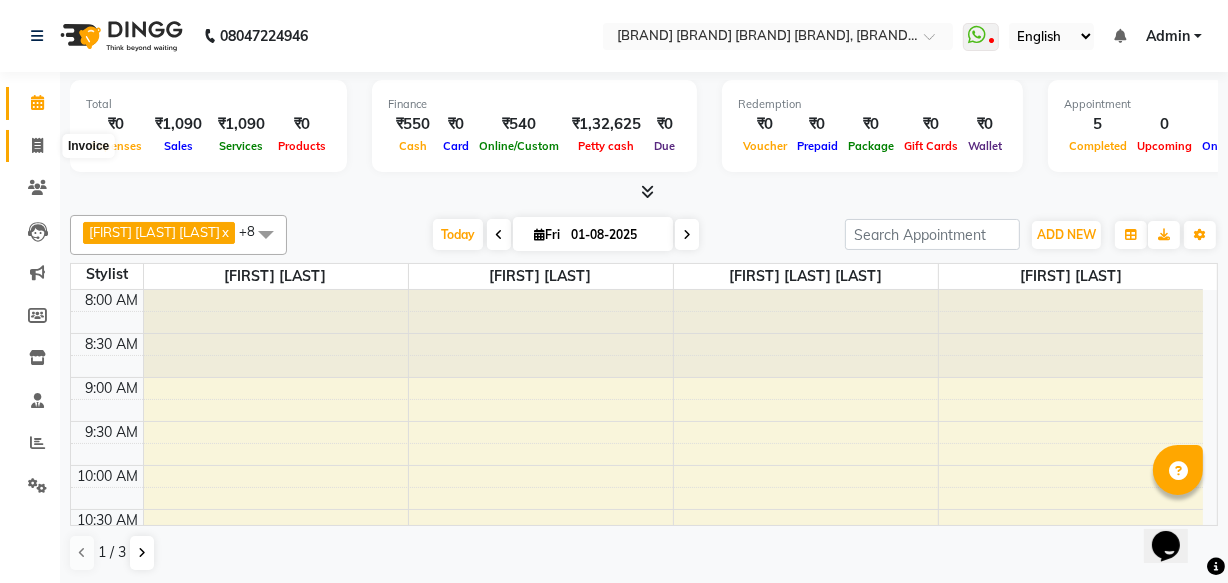 click 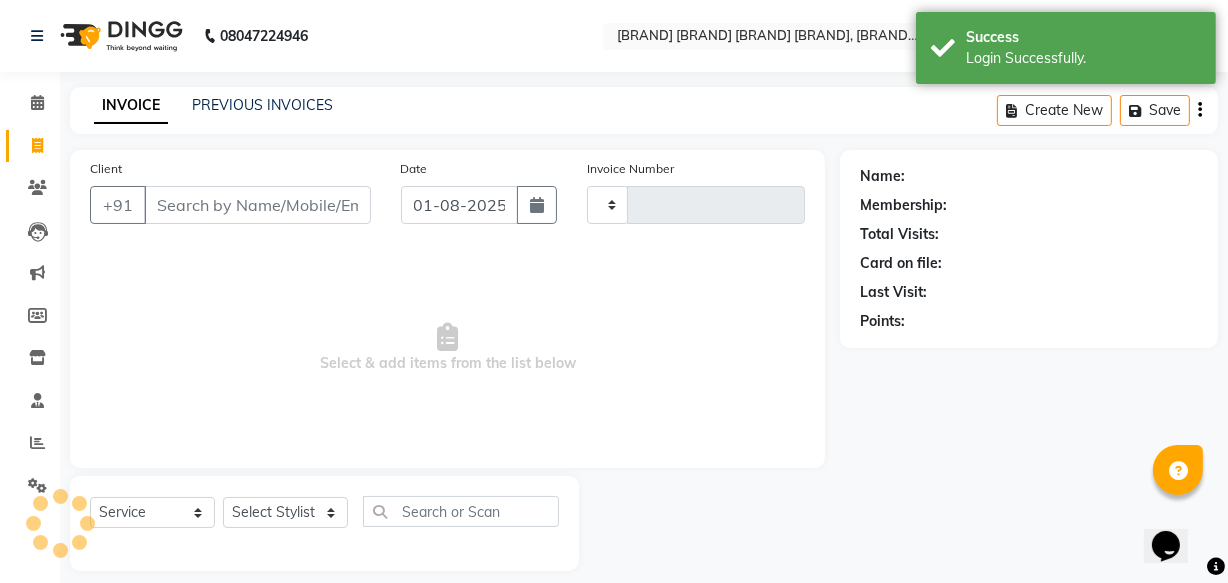 type on "0751" 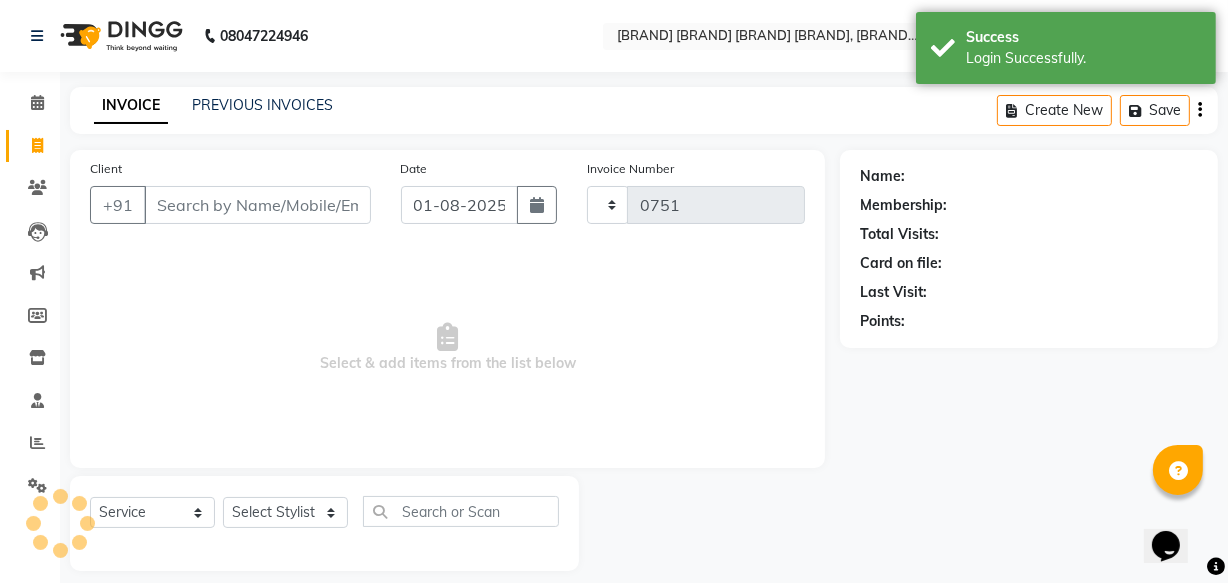 select on "3675" 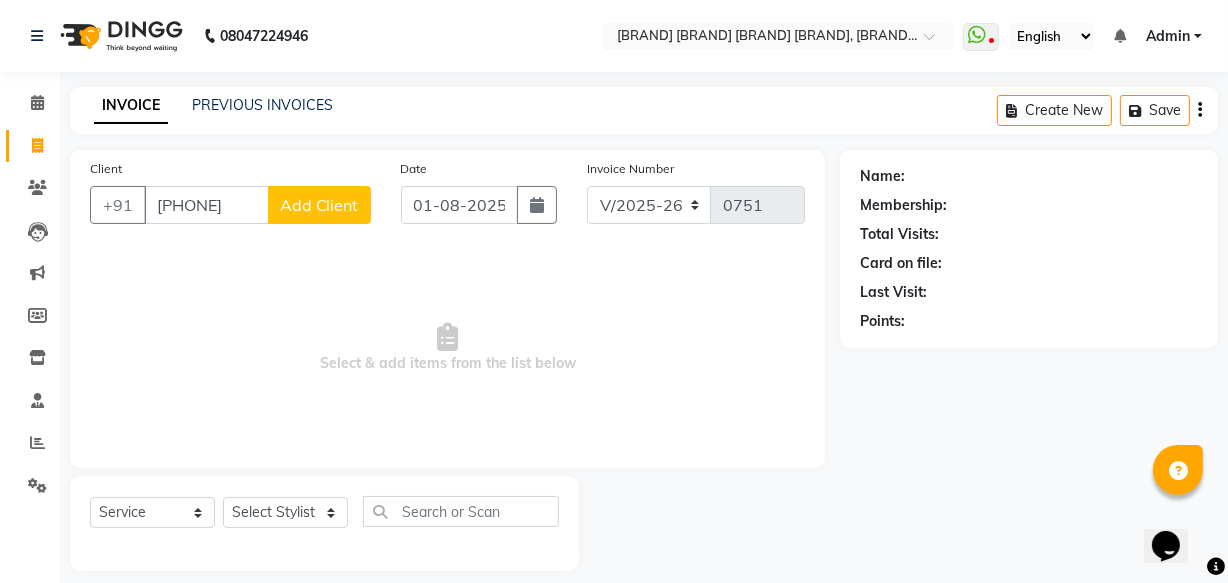 type on "[PHONE]" 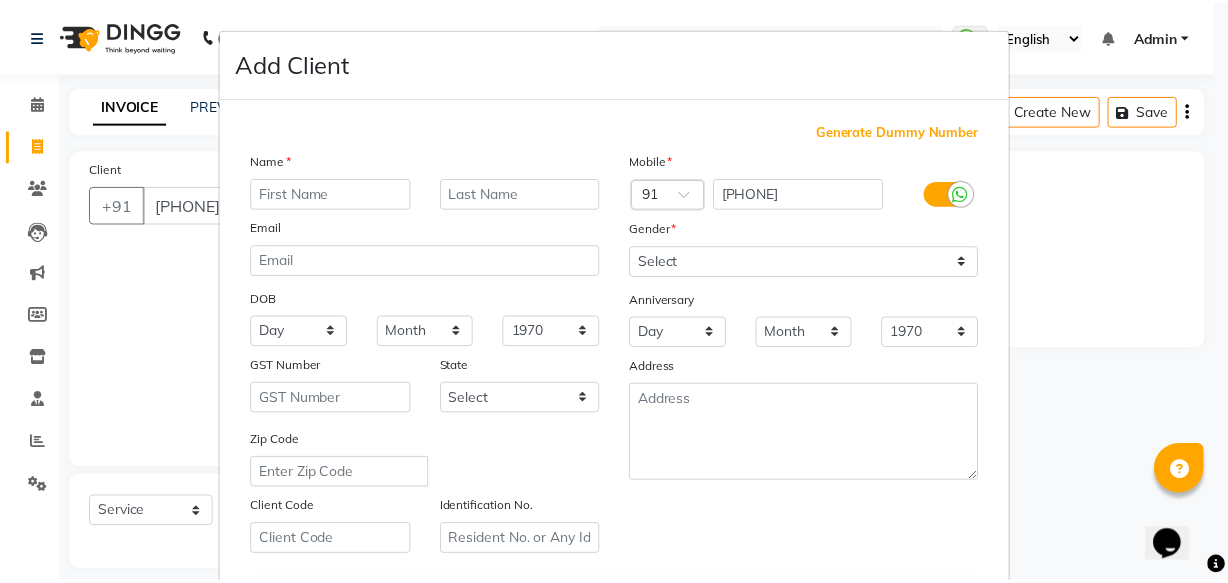 scroll, scrollTop: 346, scrollLeft: 0, axis: vertical 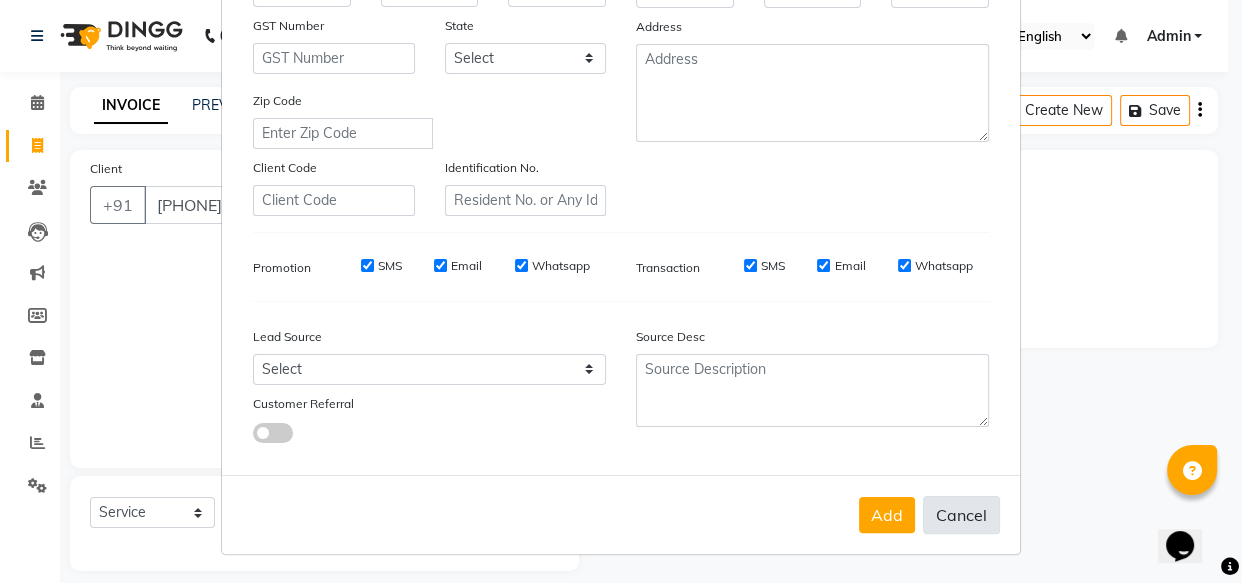 click on "Cancel" at bounding box center (961, 515) 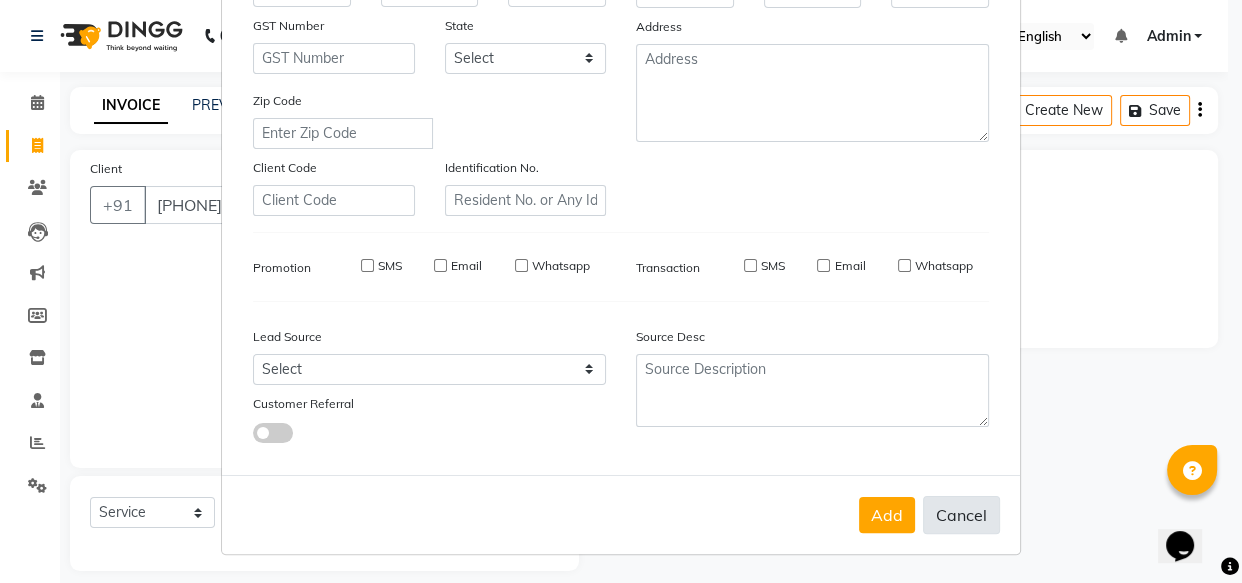 select 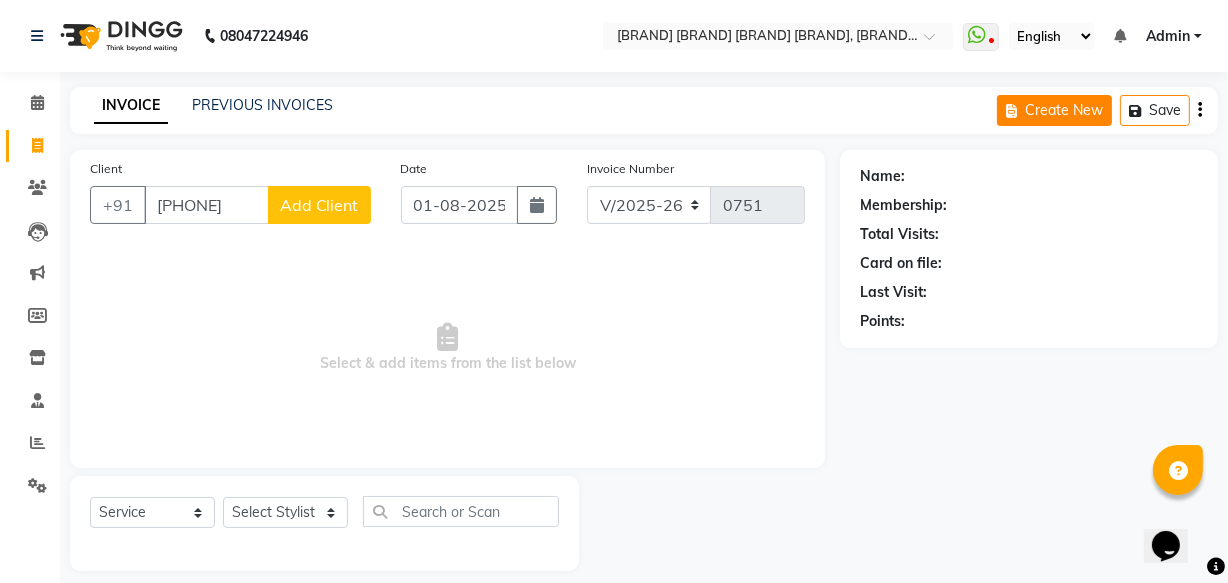 click on "Create New" 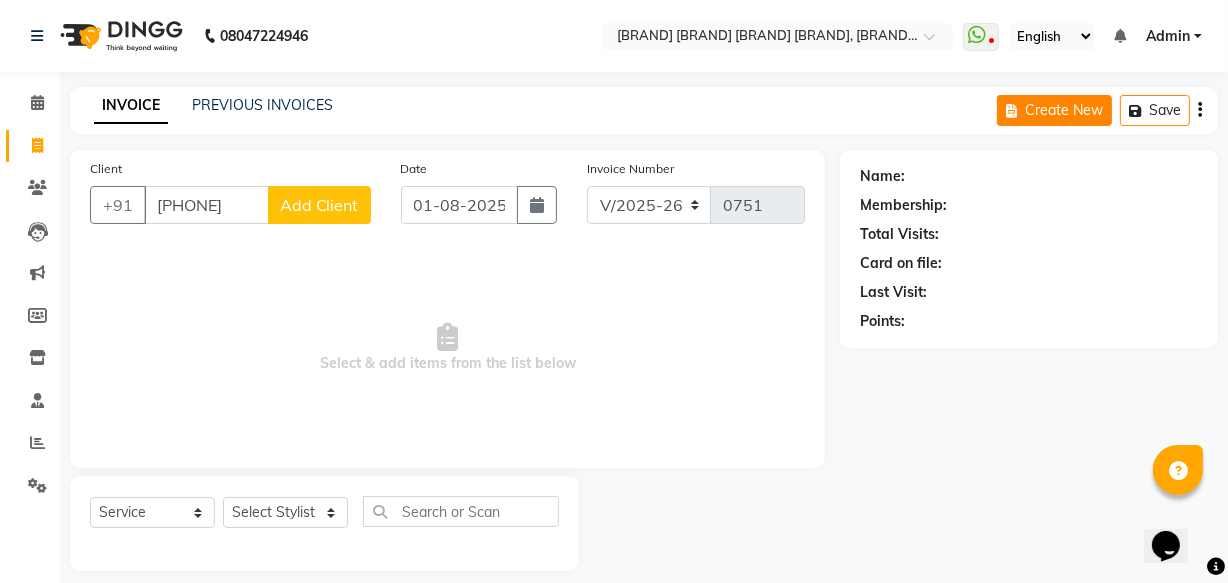 select on "service" 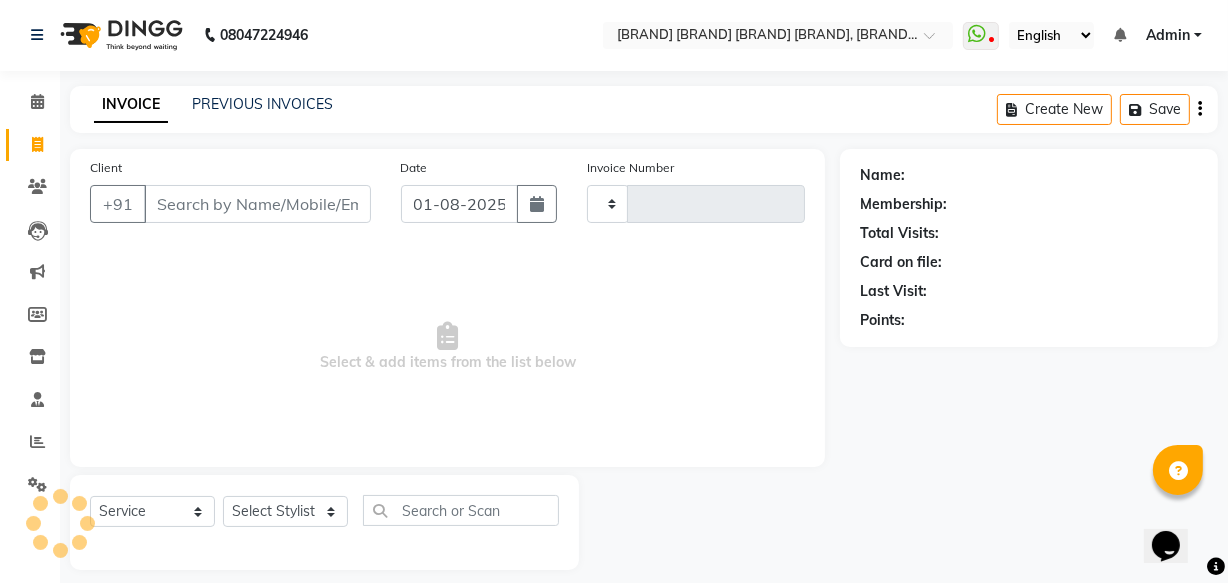 scroll, scrollTop: 19, scrollLeft: 0, axis: vertical 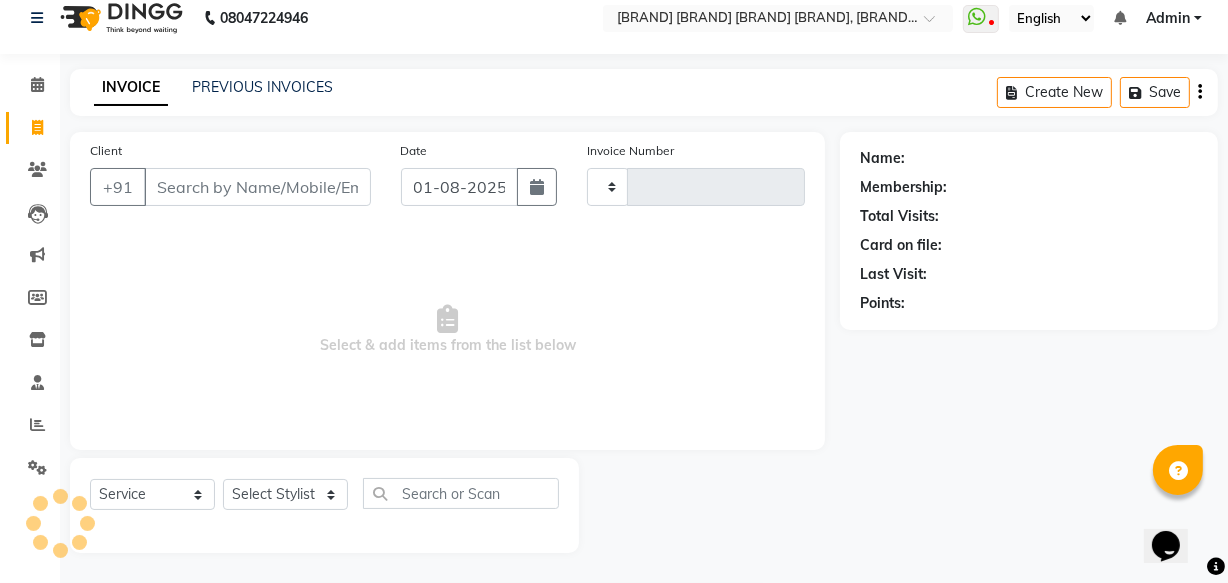 type on "0751" 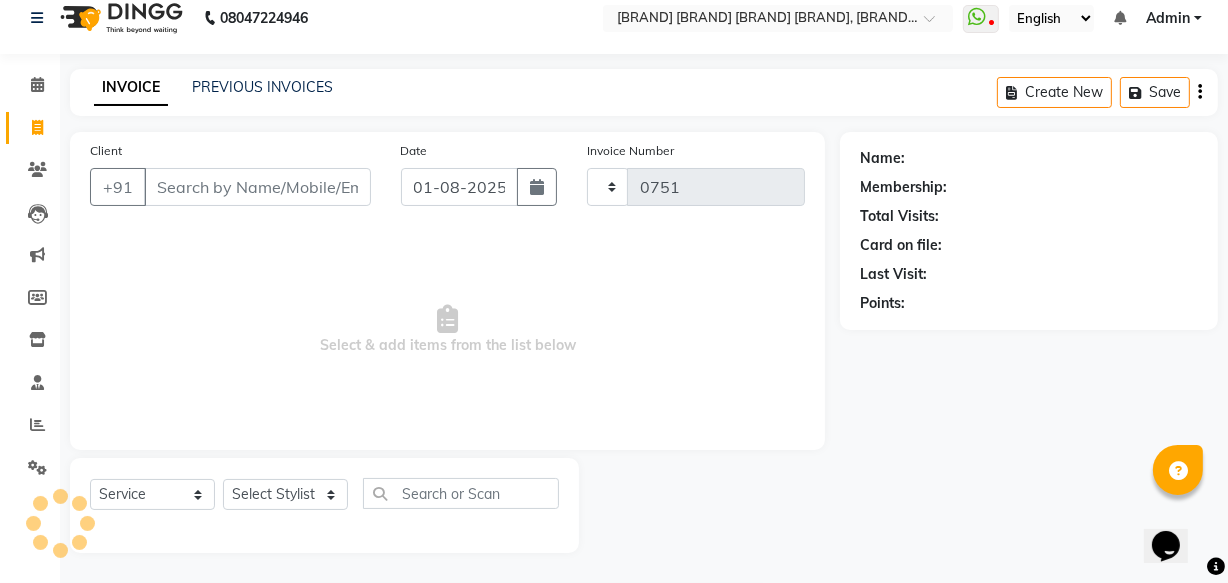 select on "3675" 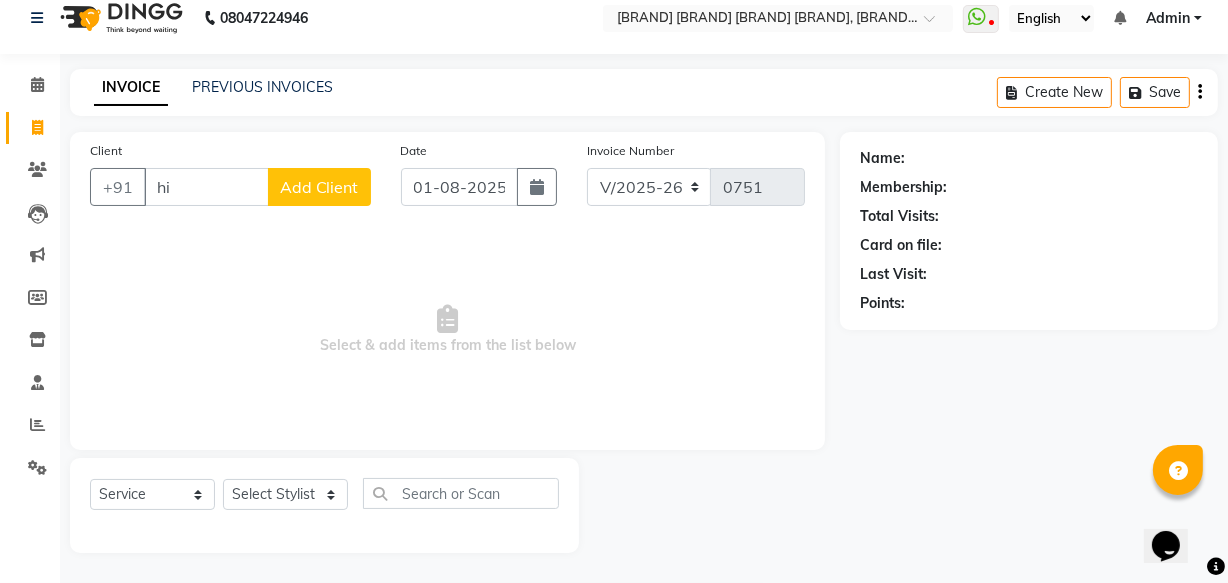 type on "h" 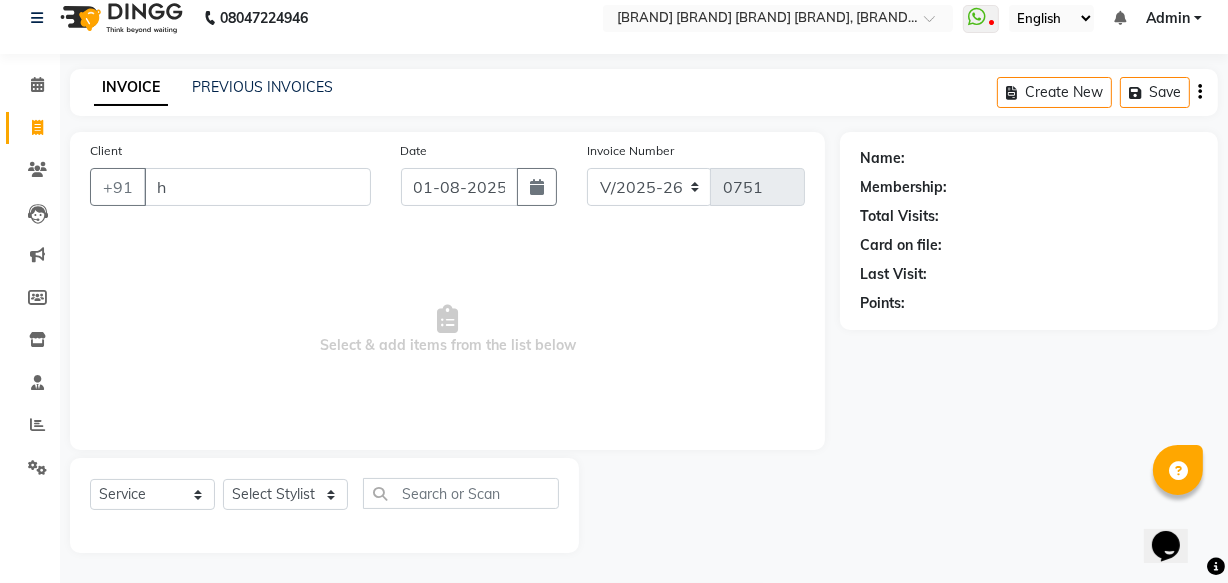 type 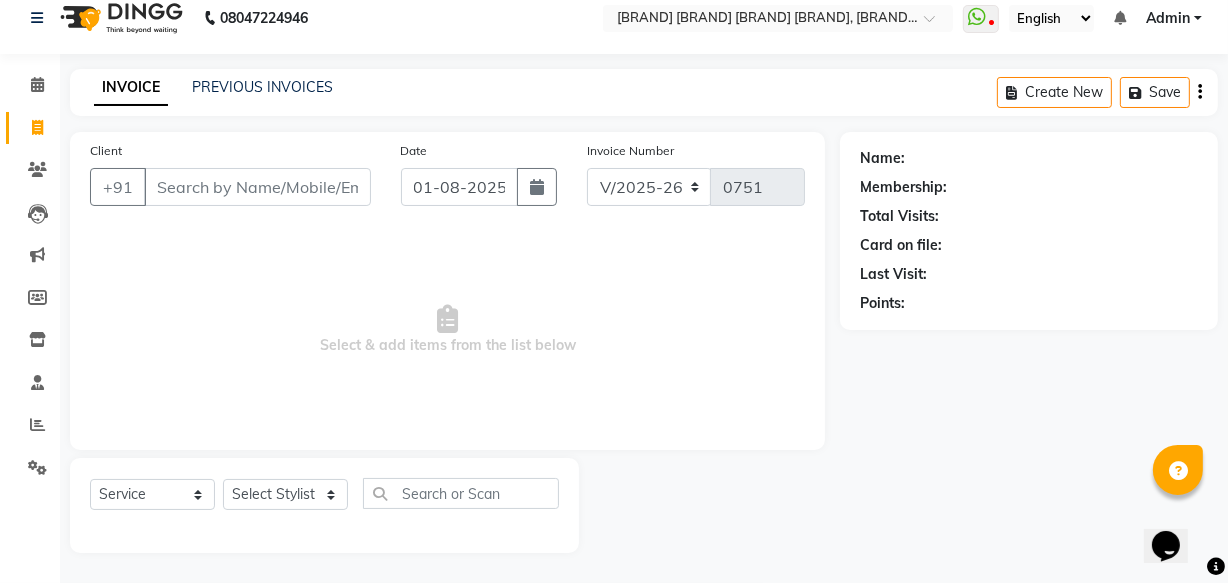 drag, startPoint x: 350, startPoint y: 264, endPoint x: 148, endPoint y: 264, distance: 202 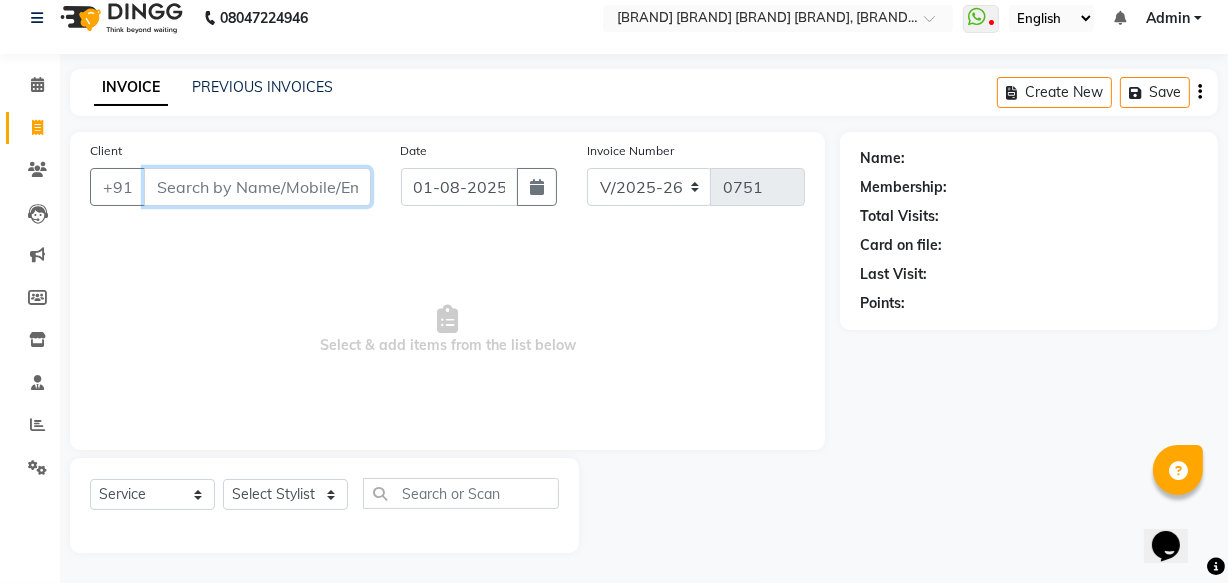 click on "Client" at bounding box center (257, 187) 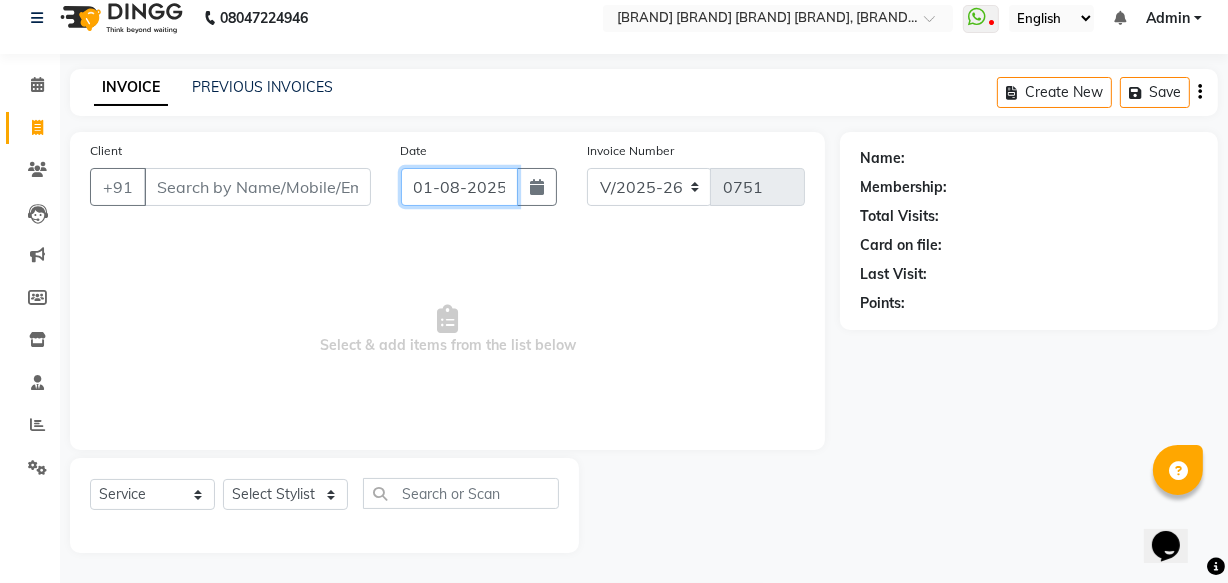 click on "01-08-2025" 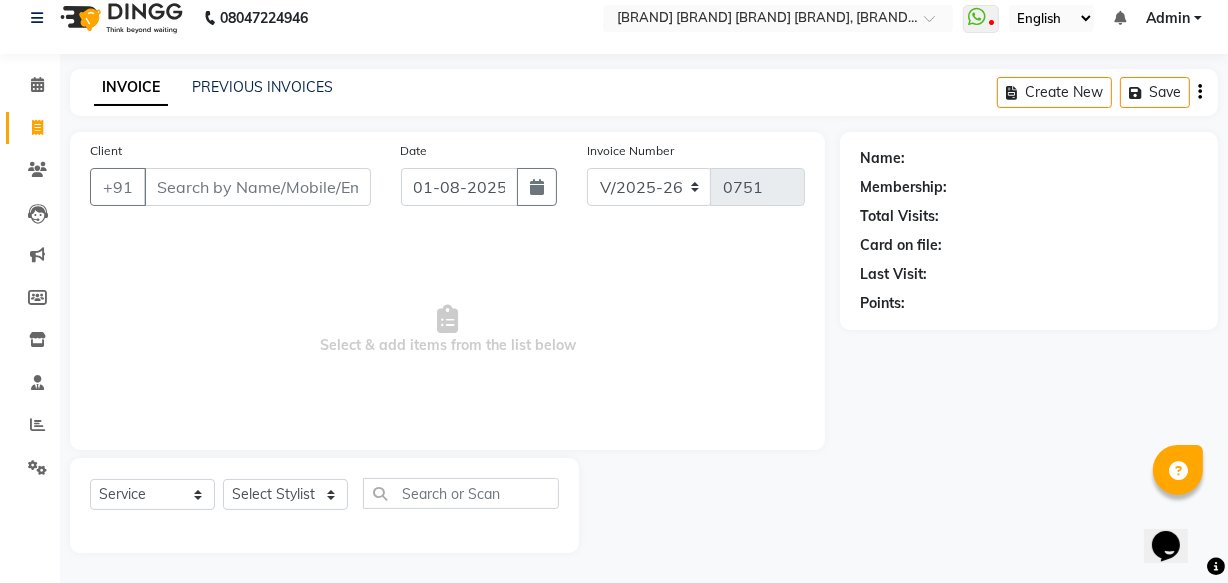 select on "8" 